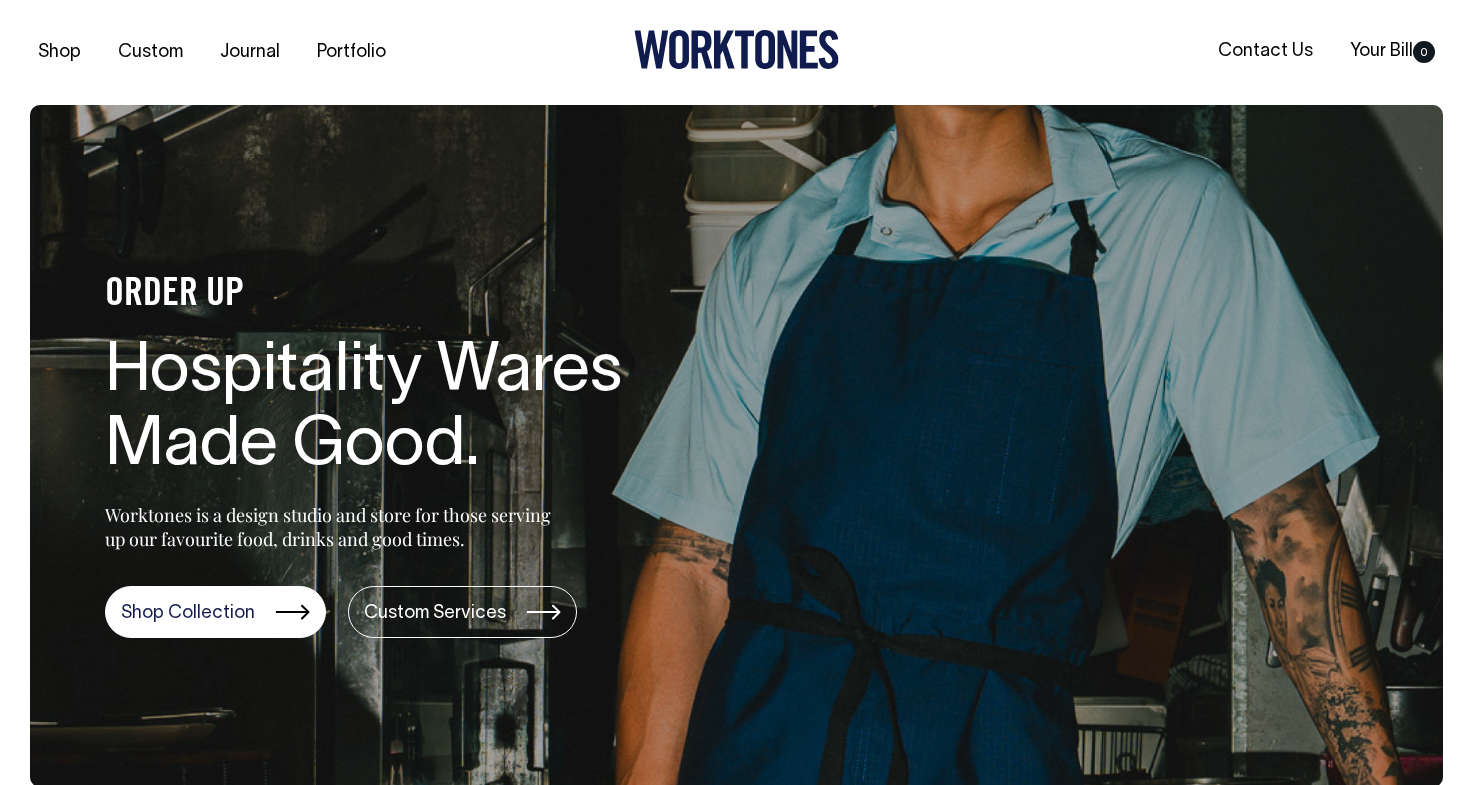 scroll, scrollTop: 0, scrollLeft: 0, axis: both 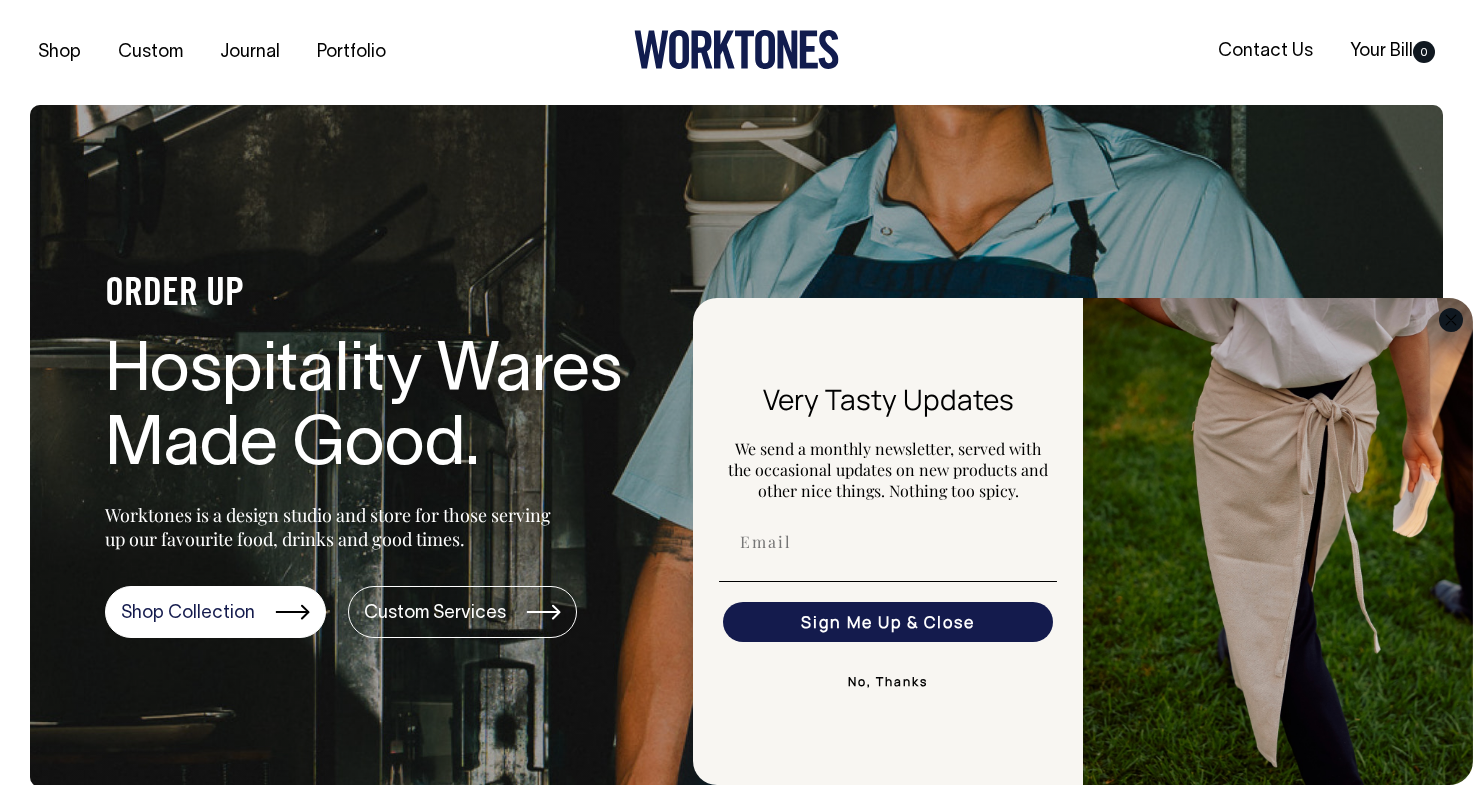 click at bounding box center (1451, 319) 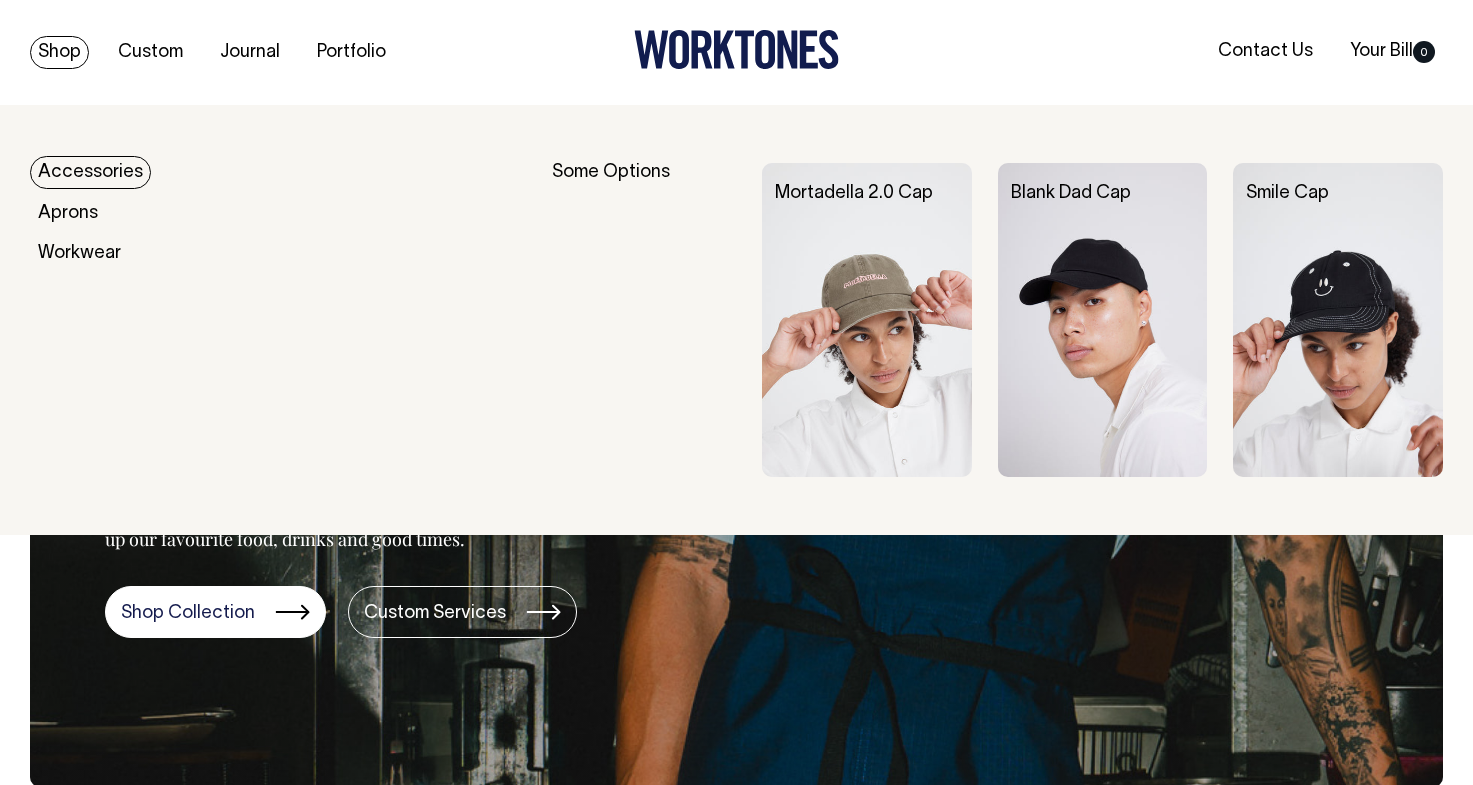 click on "Accessories" at bounding box center (90, 172) 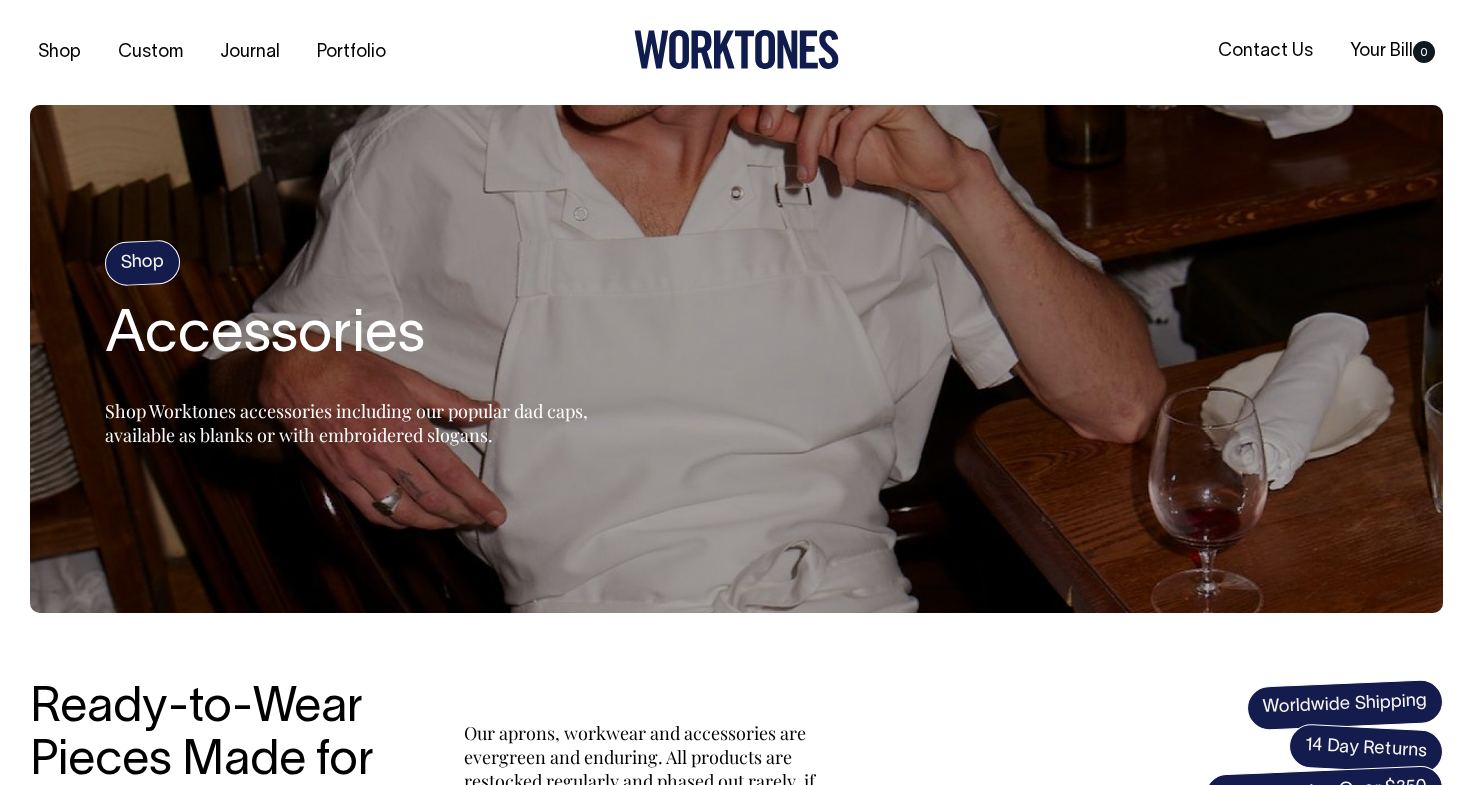 scroll, scrollTop: 0, scrollLeft: 0, axis: both 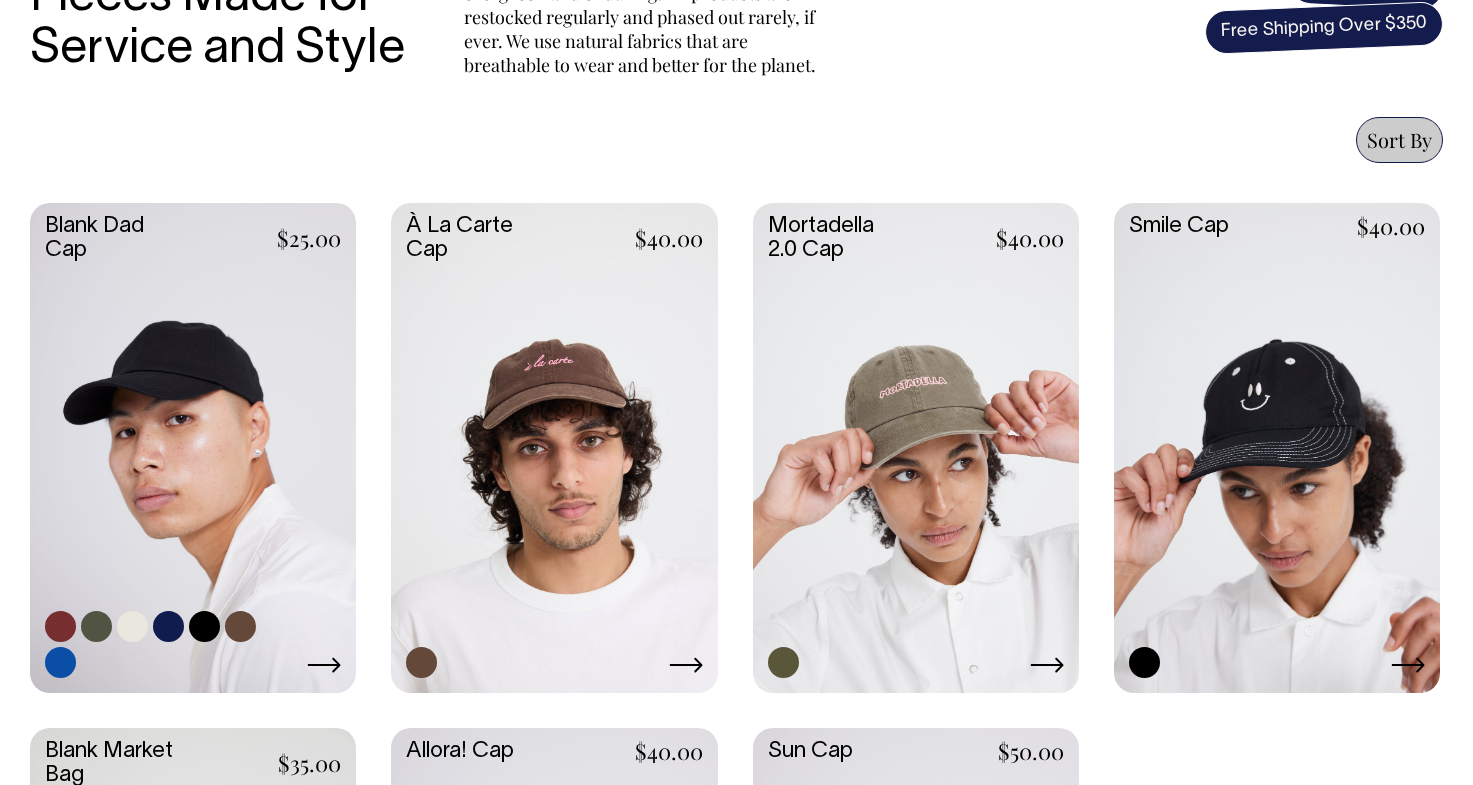 click at bounding box center (193, 445) 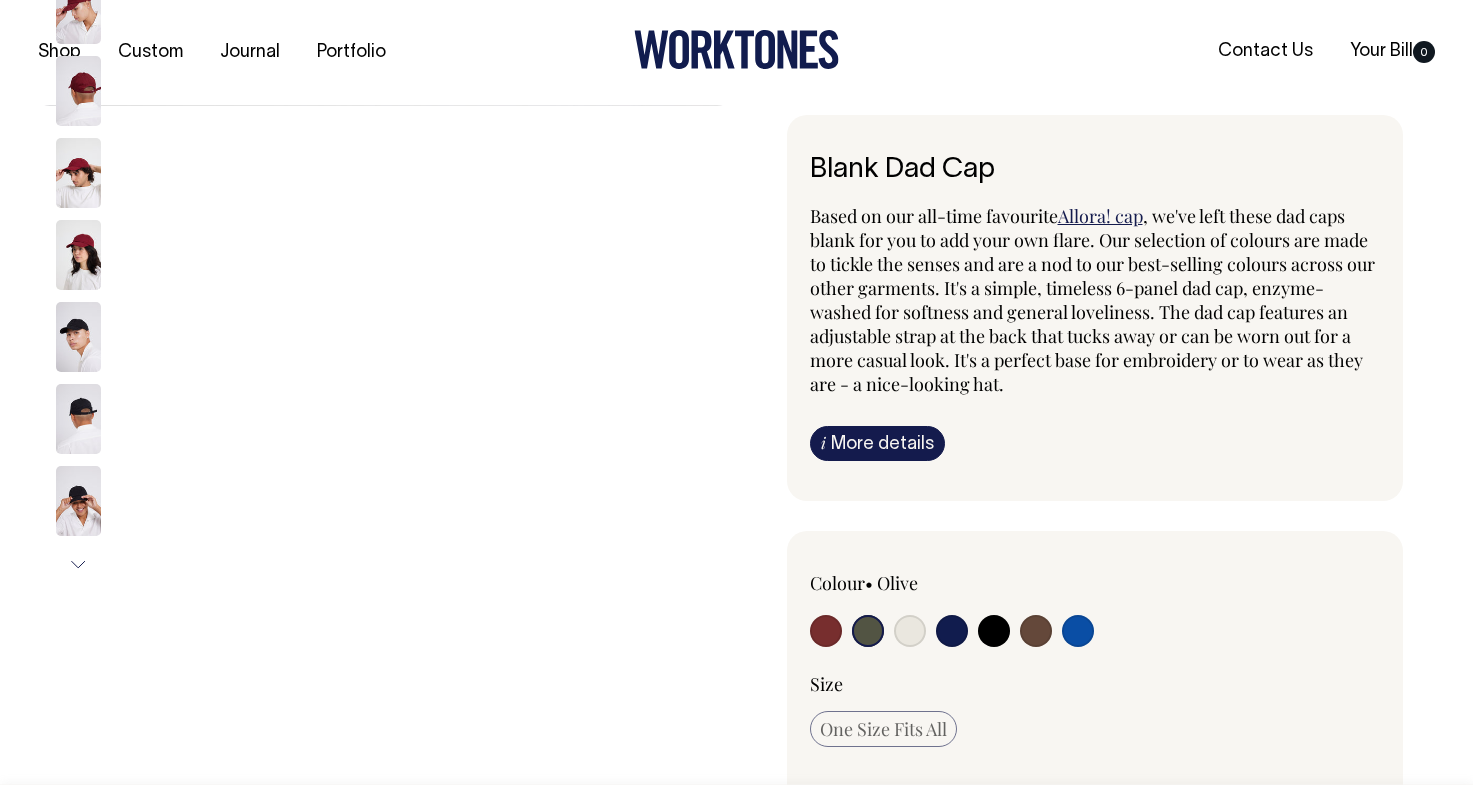 scroll, scrollTop: 0, scrollLeft: 0, axis: both 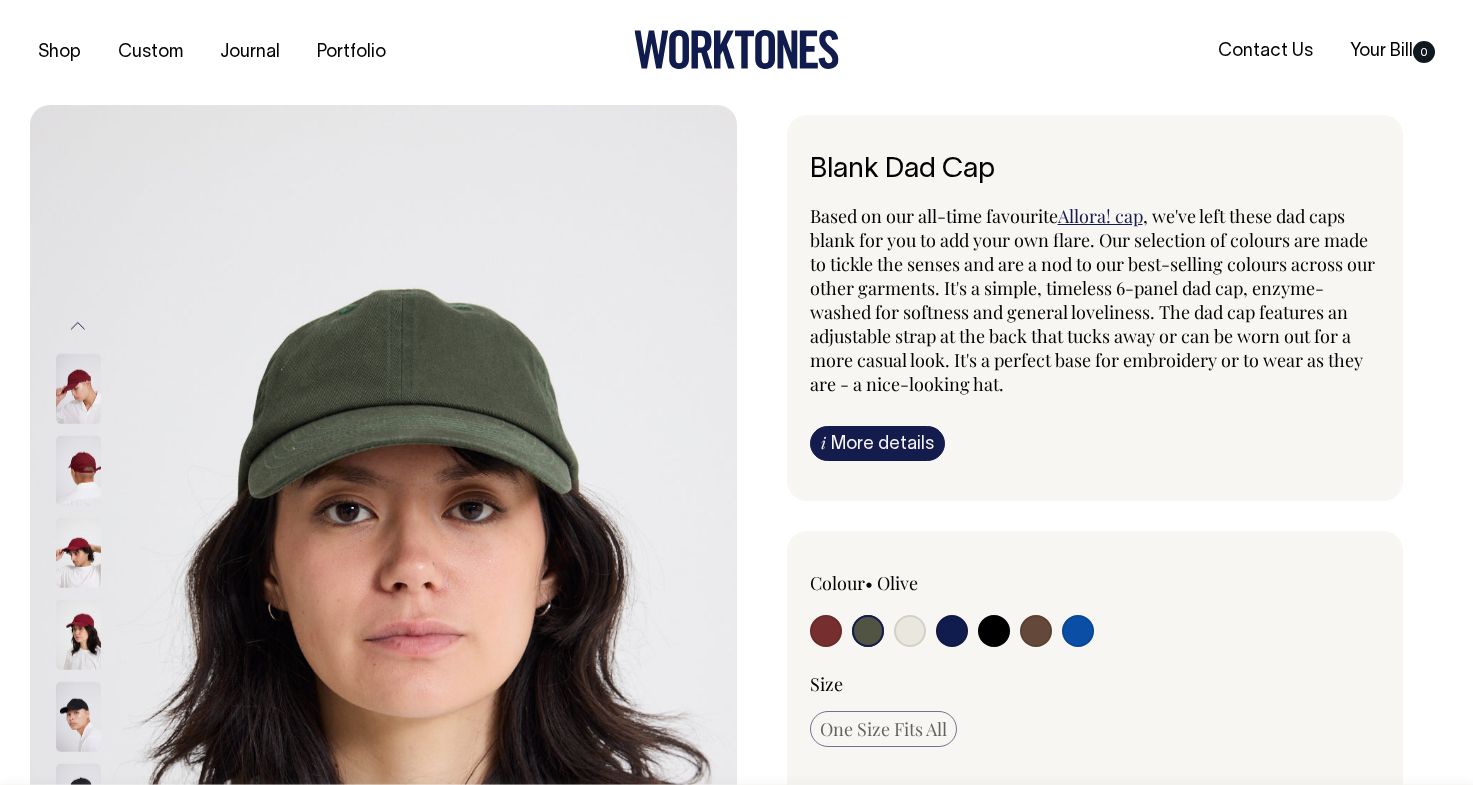 click on "i More details" at bounding box center (877, 443) 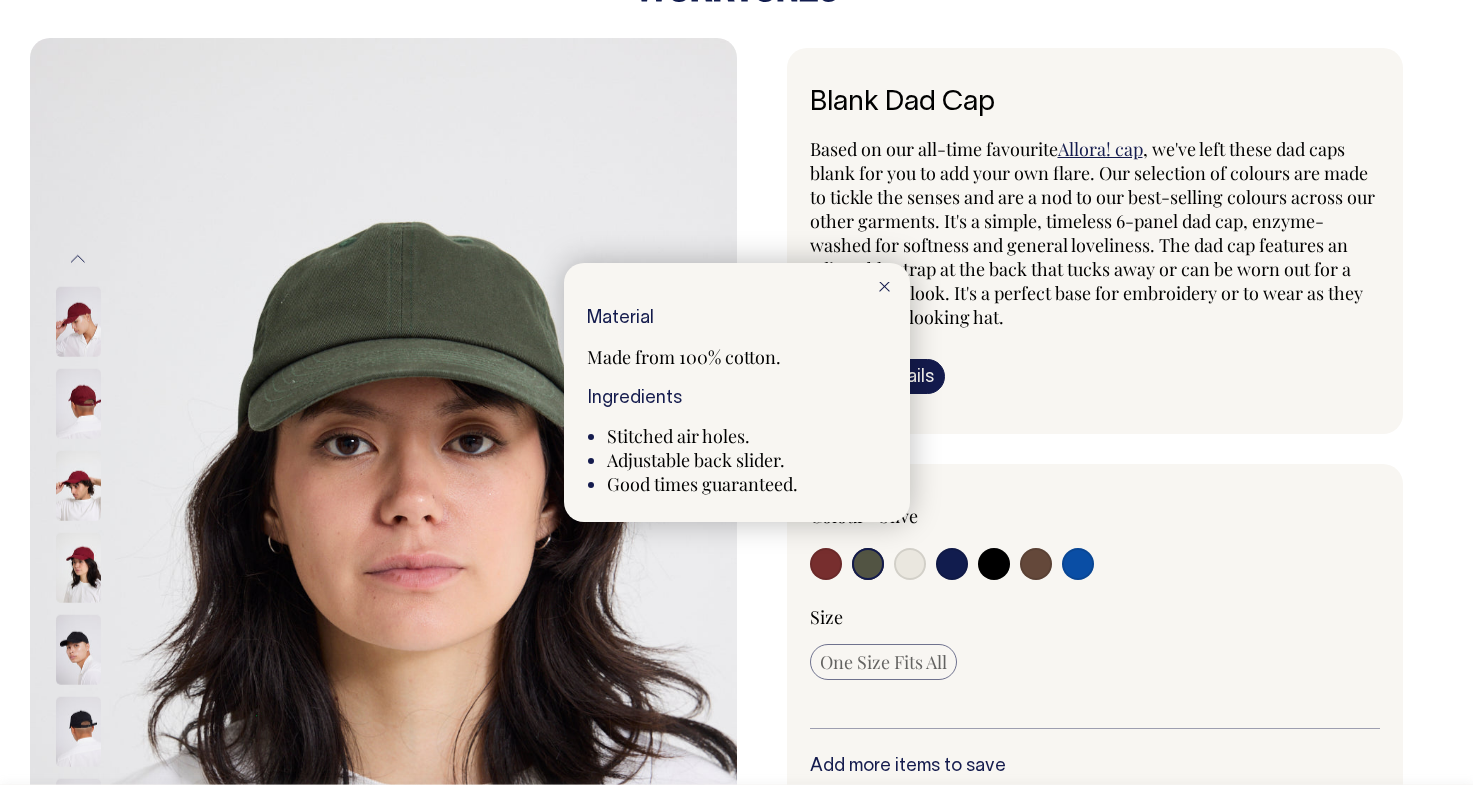 scroll, scrollTop: 66, scrollLeft: 0, axis: vertical 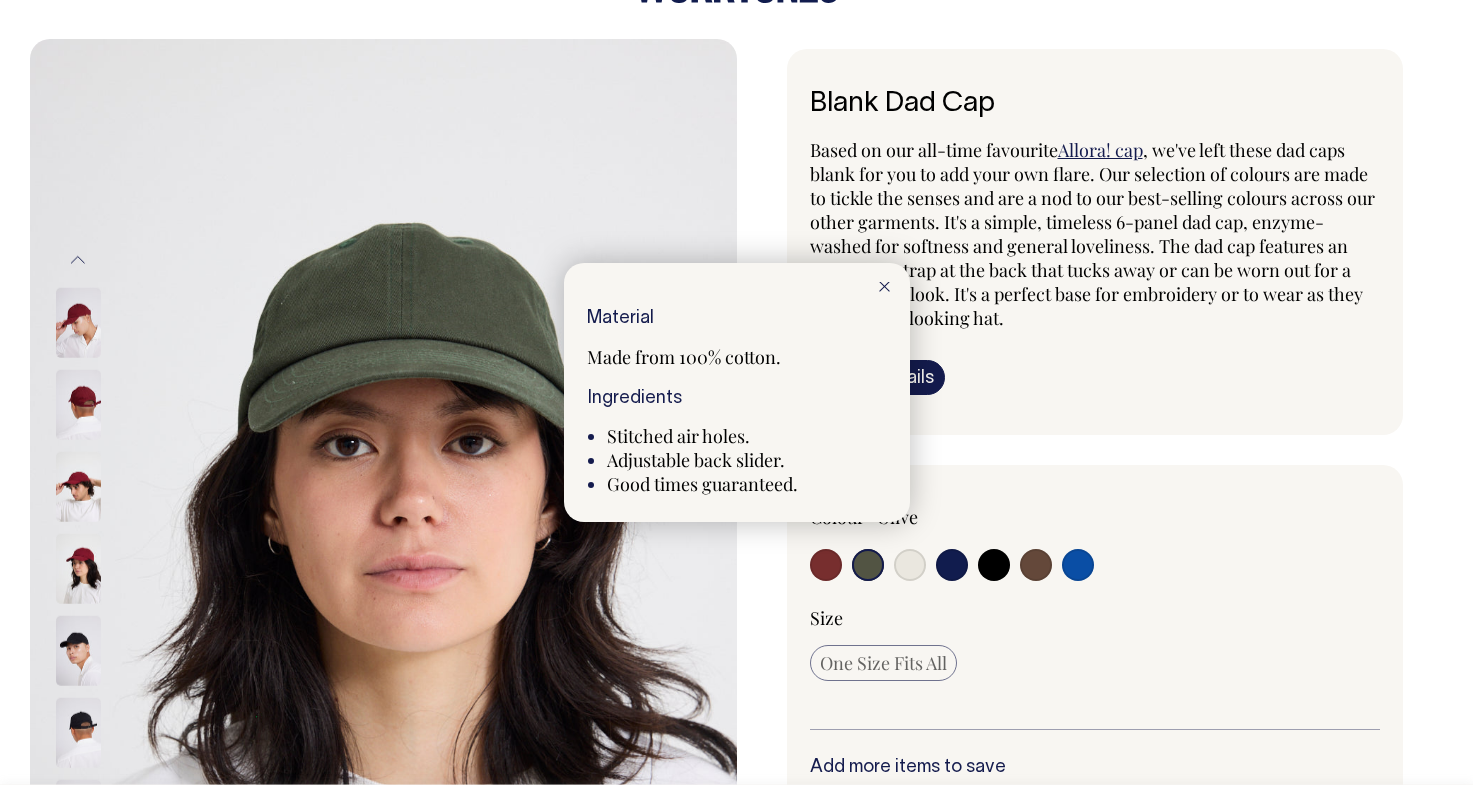 click at bounding box center (884, 287) 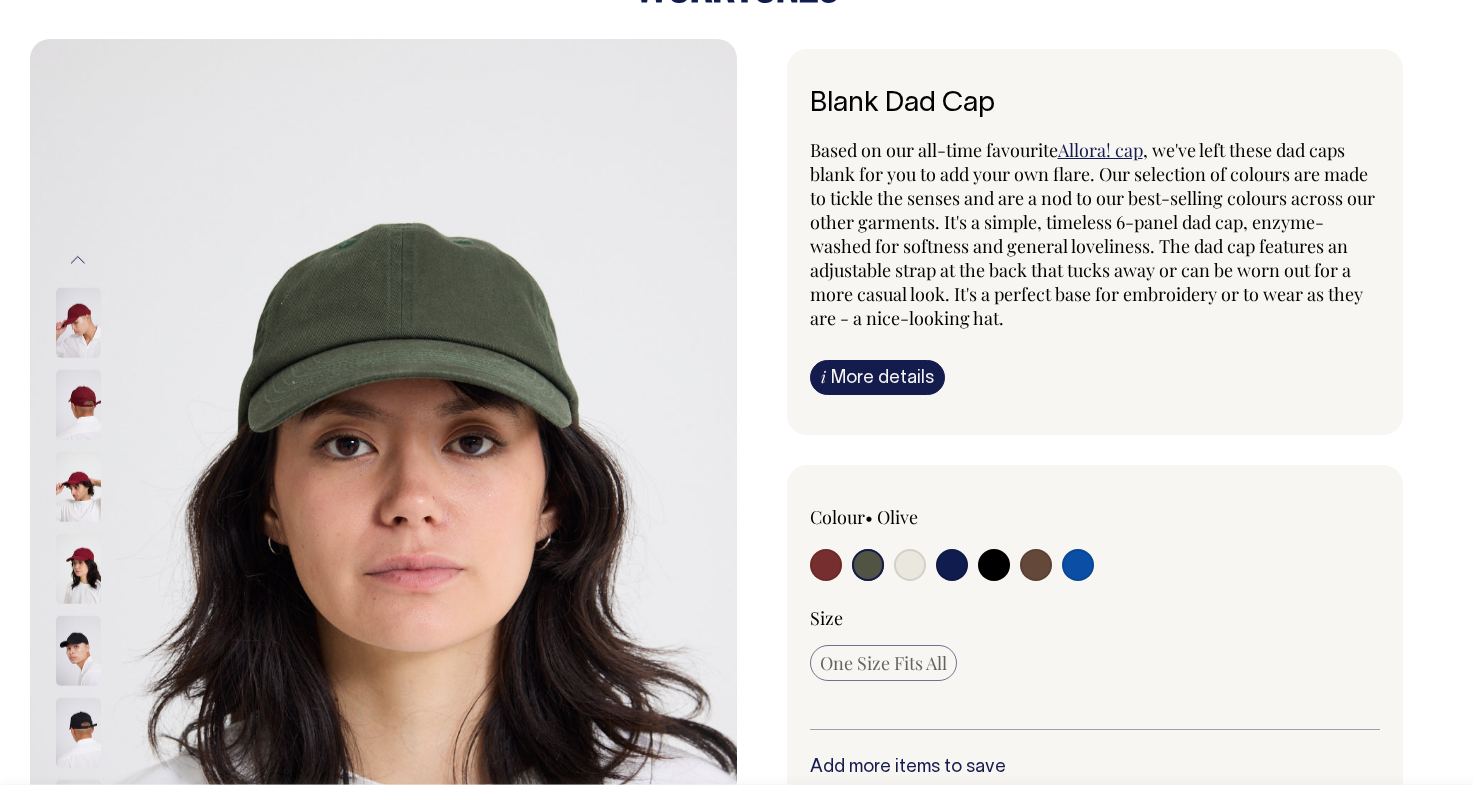 click at bounding box center (78, 405) 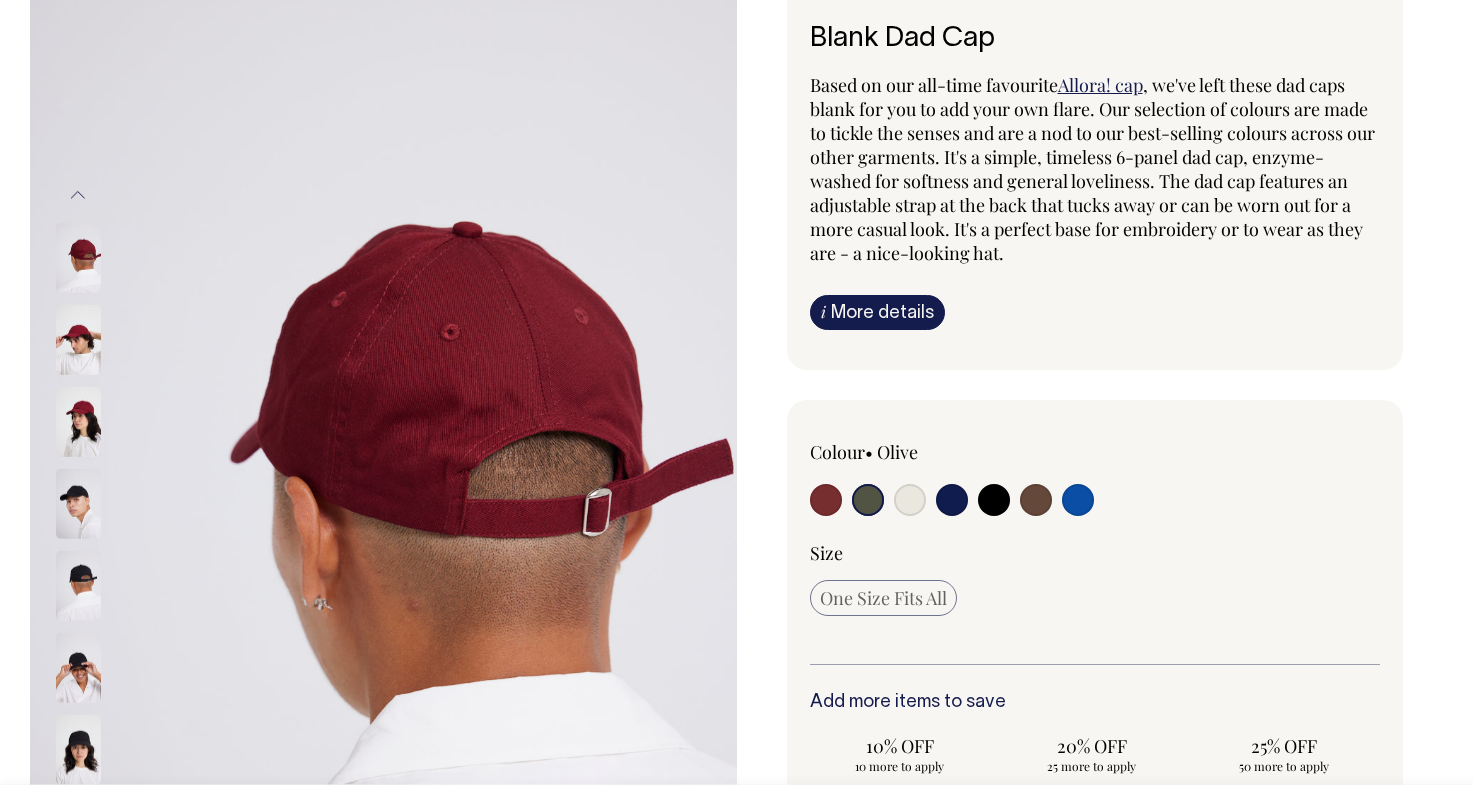 scroll, scrollTop: 132, scrollLeft: 0, axis: vertical 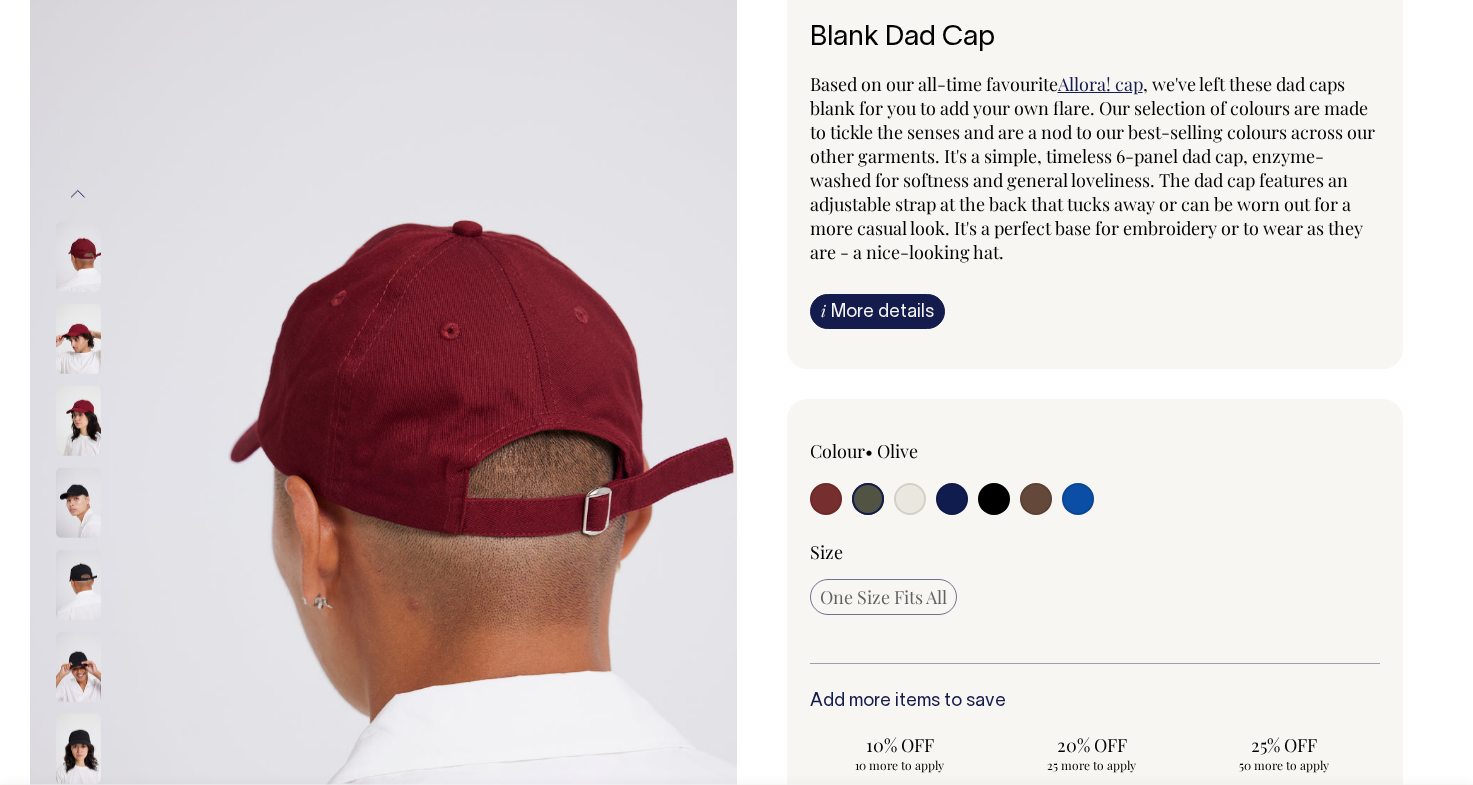 click at bounding box center [826, 499] 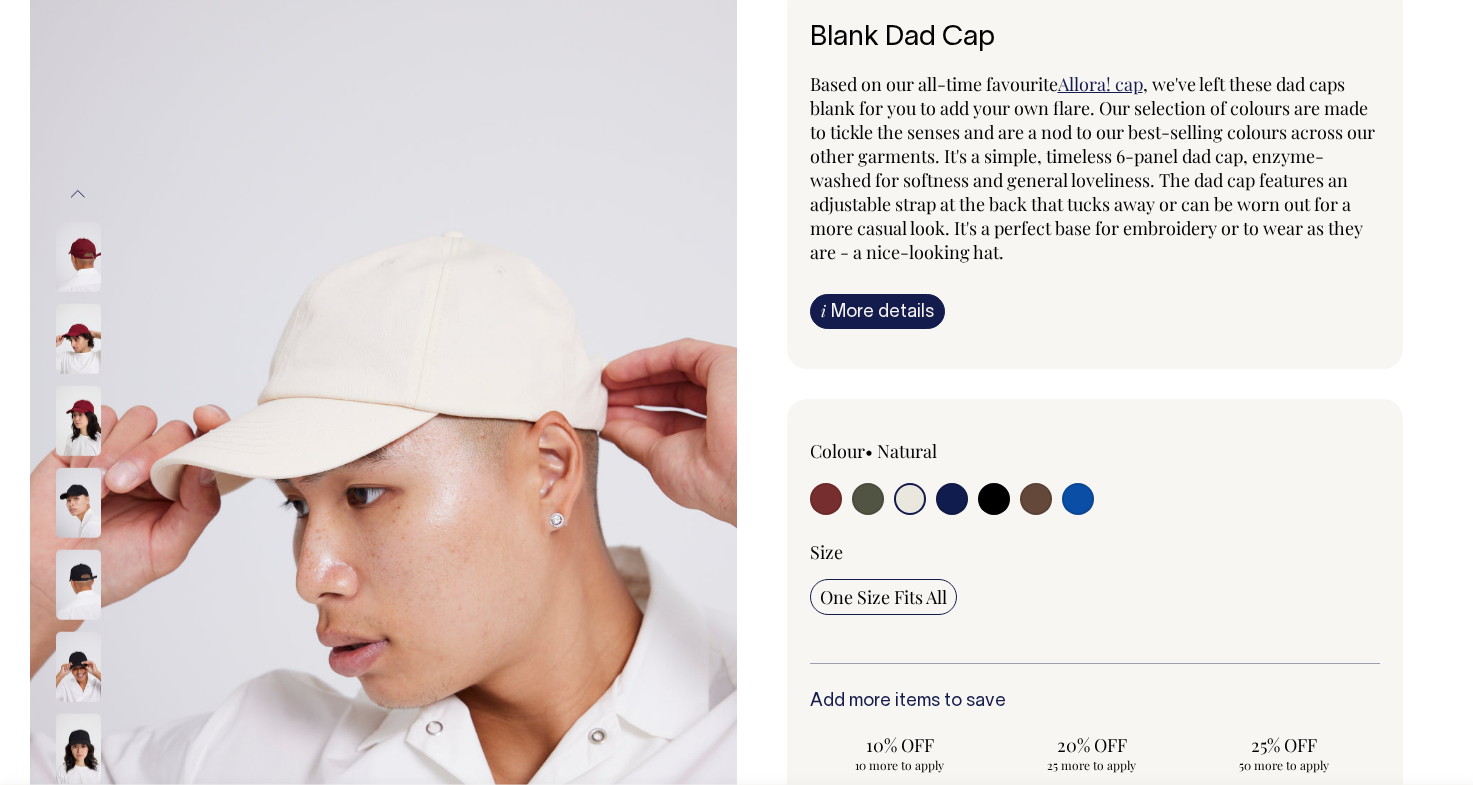 click at bounding box center (826, 499) 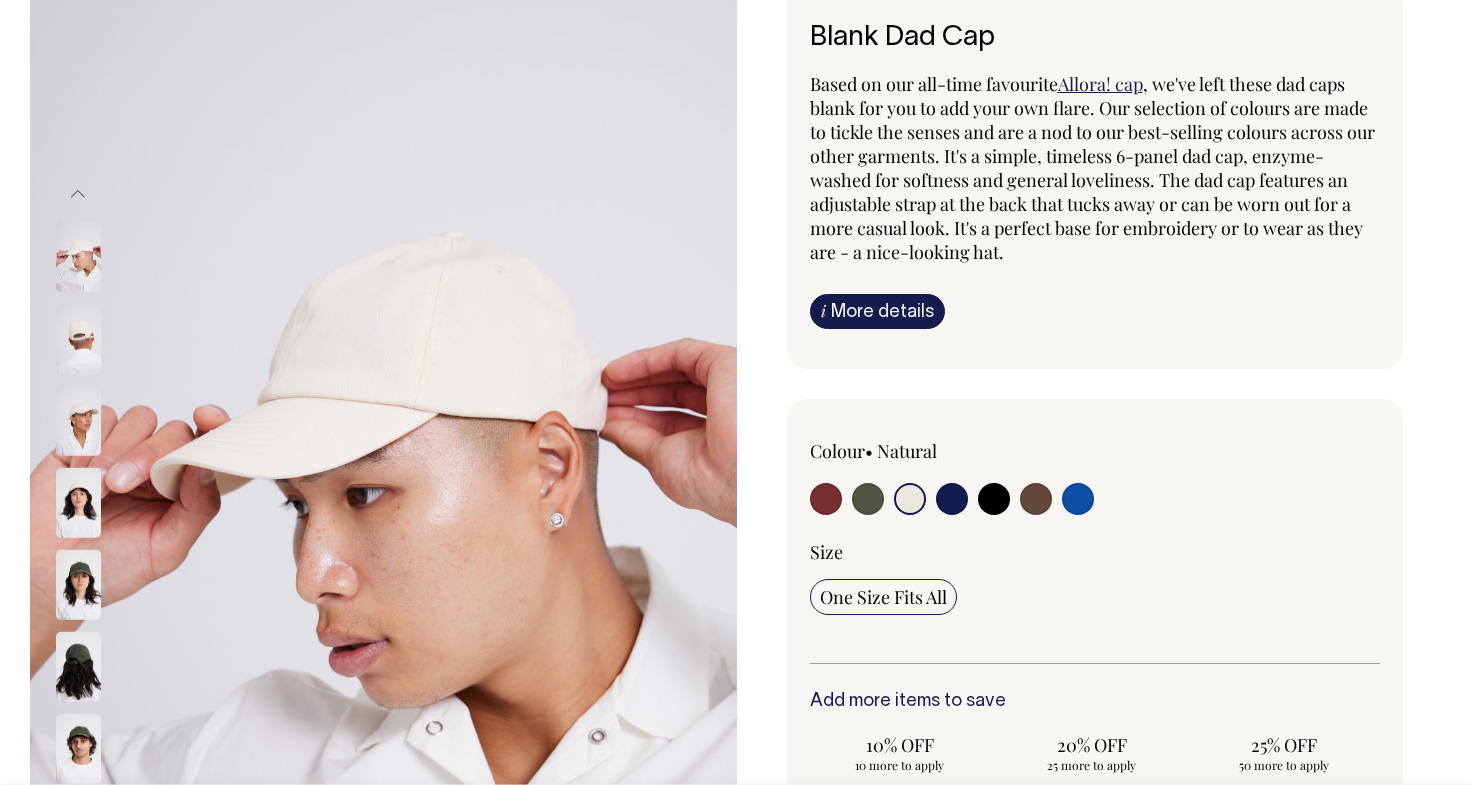 click at bounding box center [826, 499] 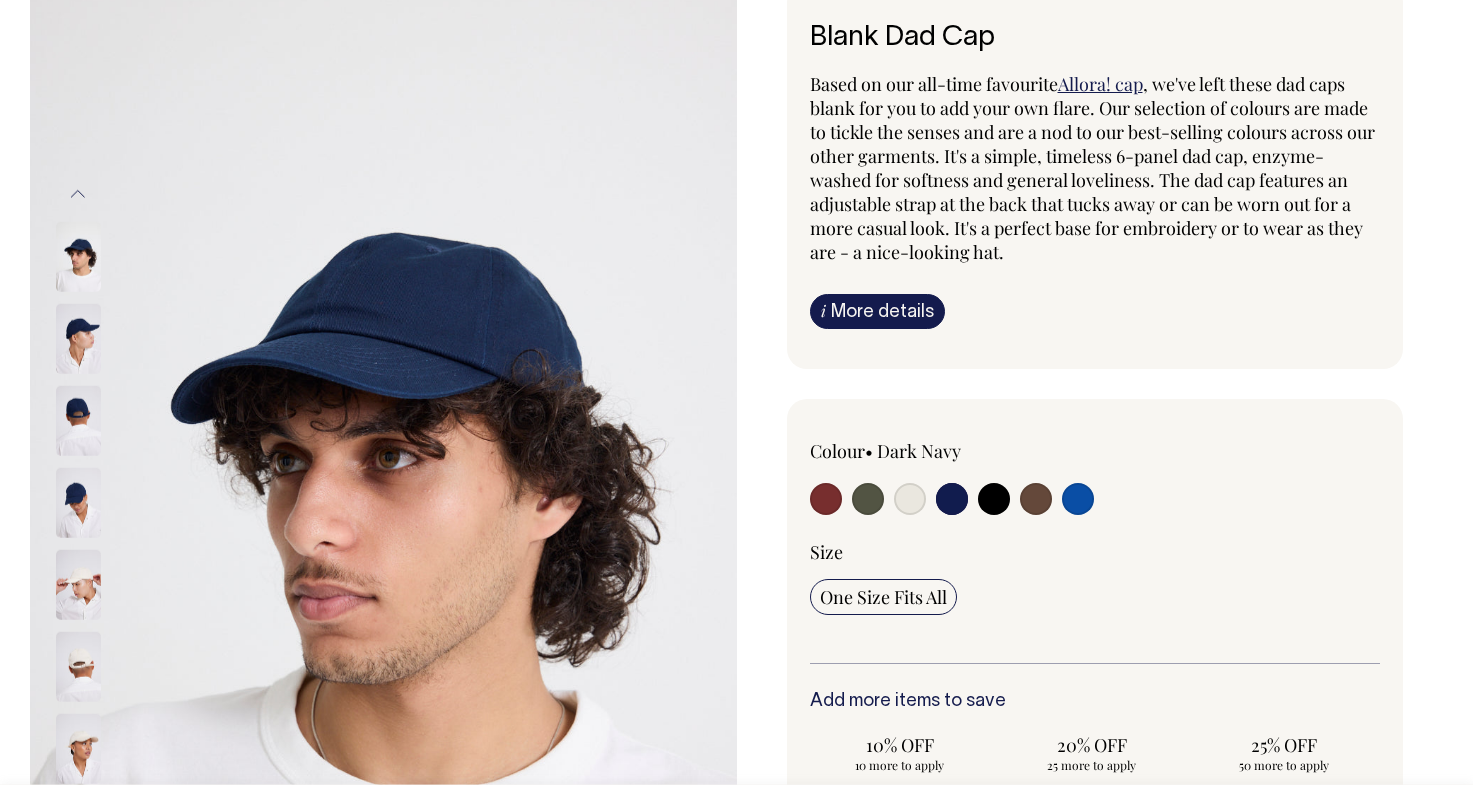 click at bounding box center [826, 499] 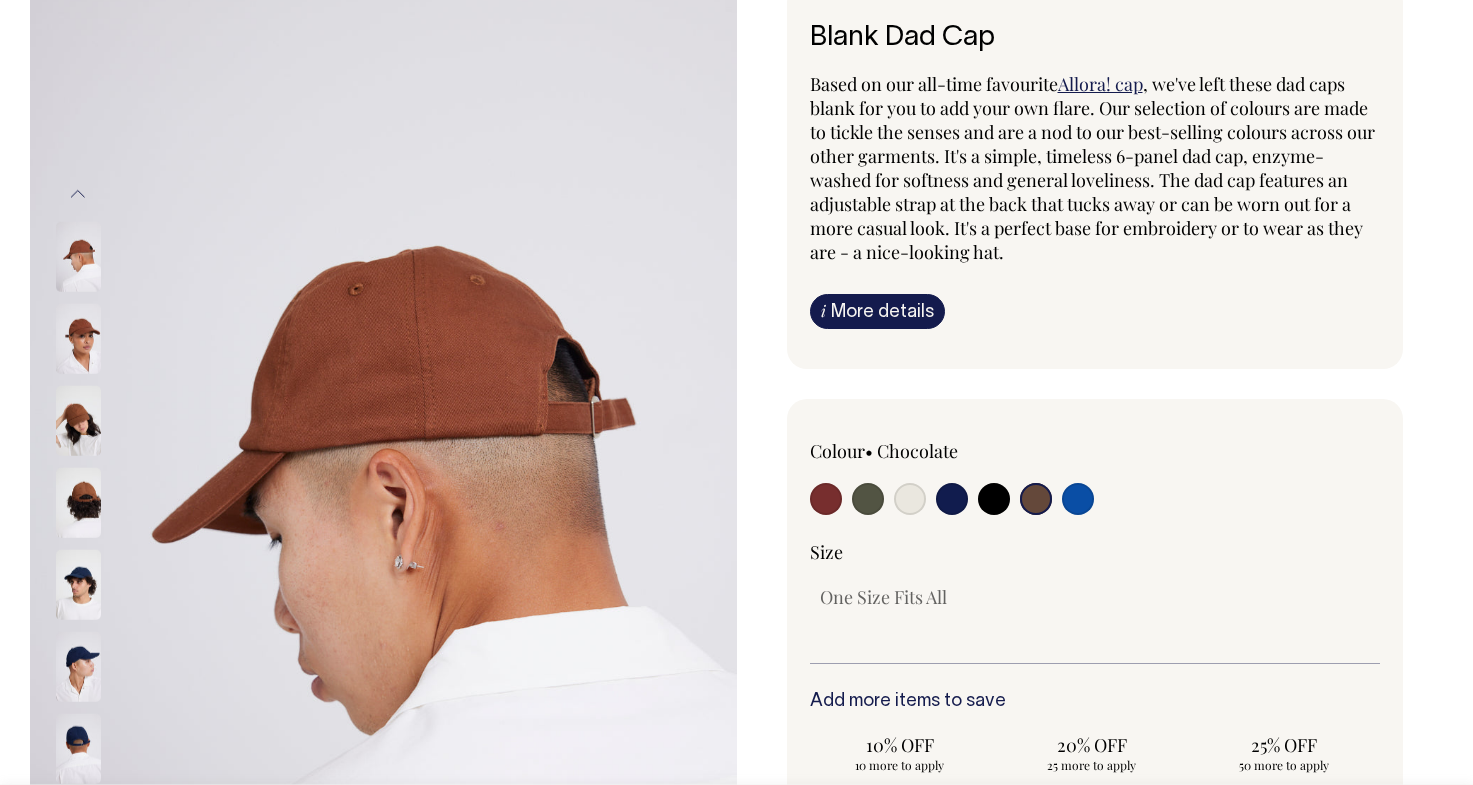 drag, startPoint x: 1098, startPoint y: 499, endPoint x: 1083, endPoint y: 500, distance: 15.033297 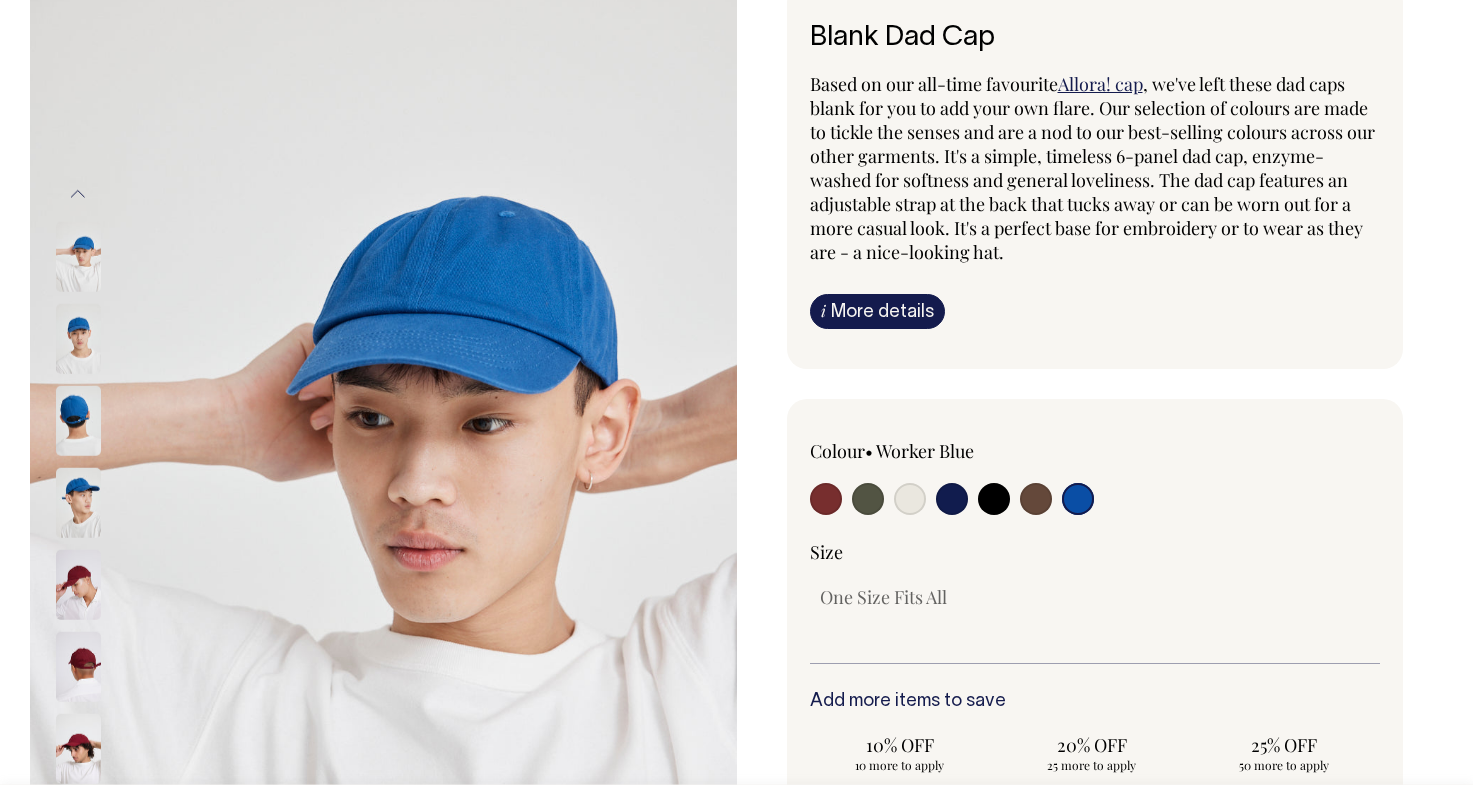 click at bounding box center (826, 499) 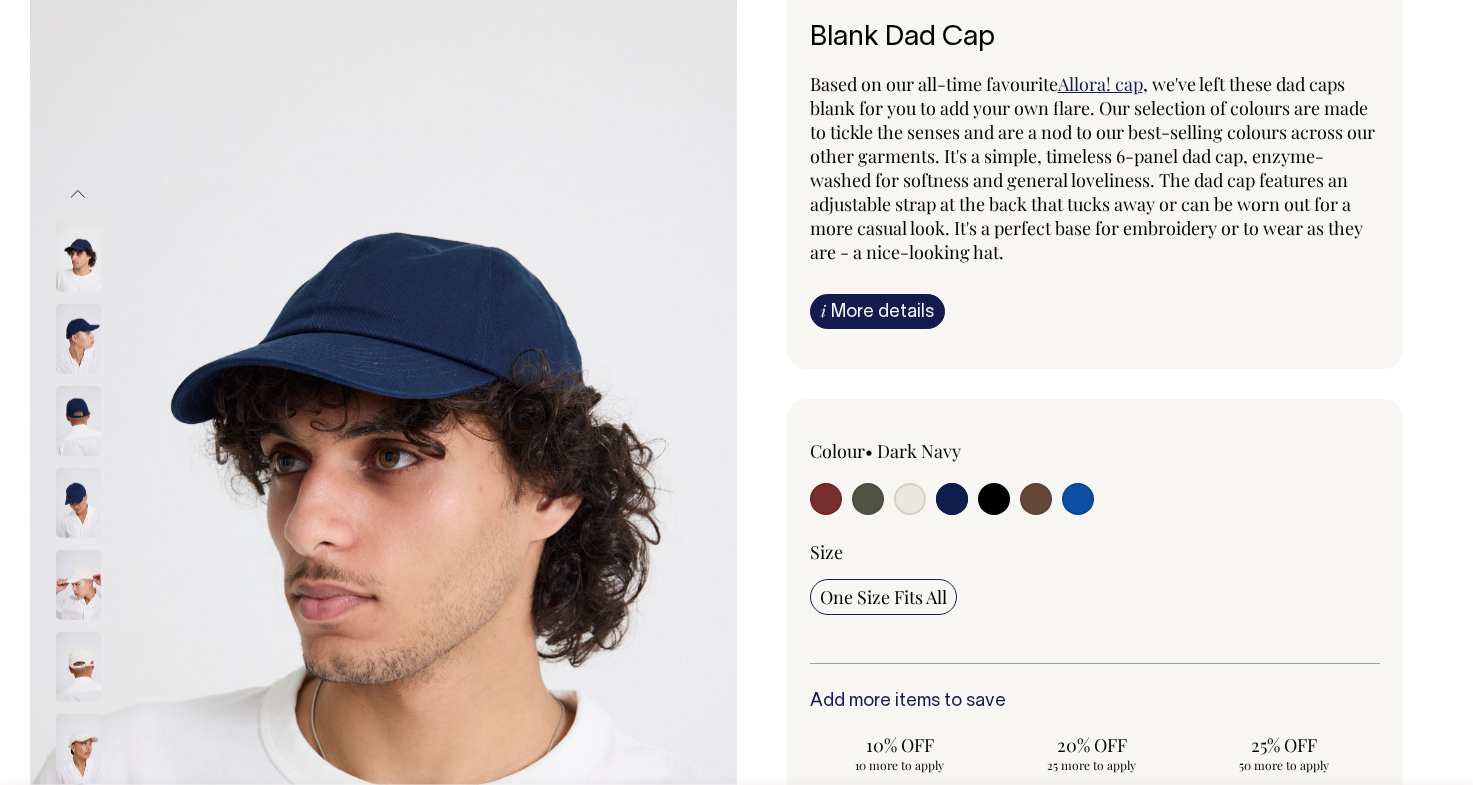 click at bounding box center (826, 499) 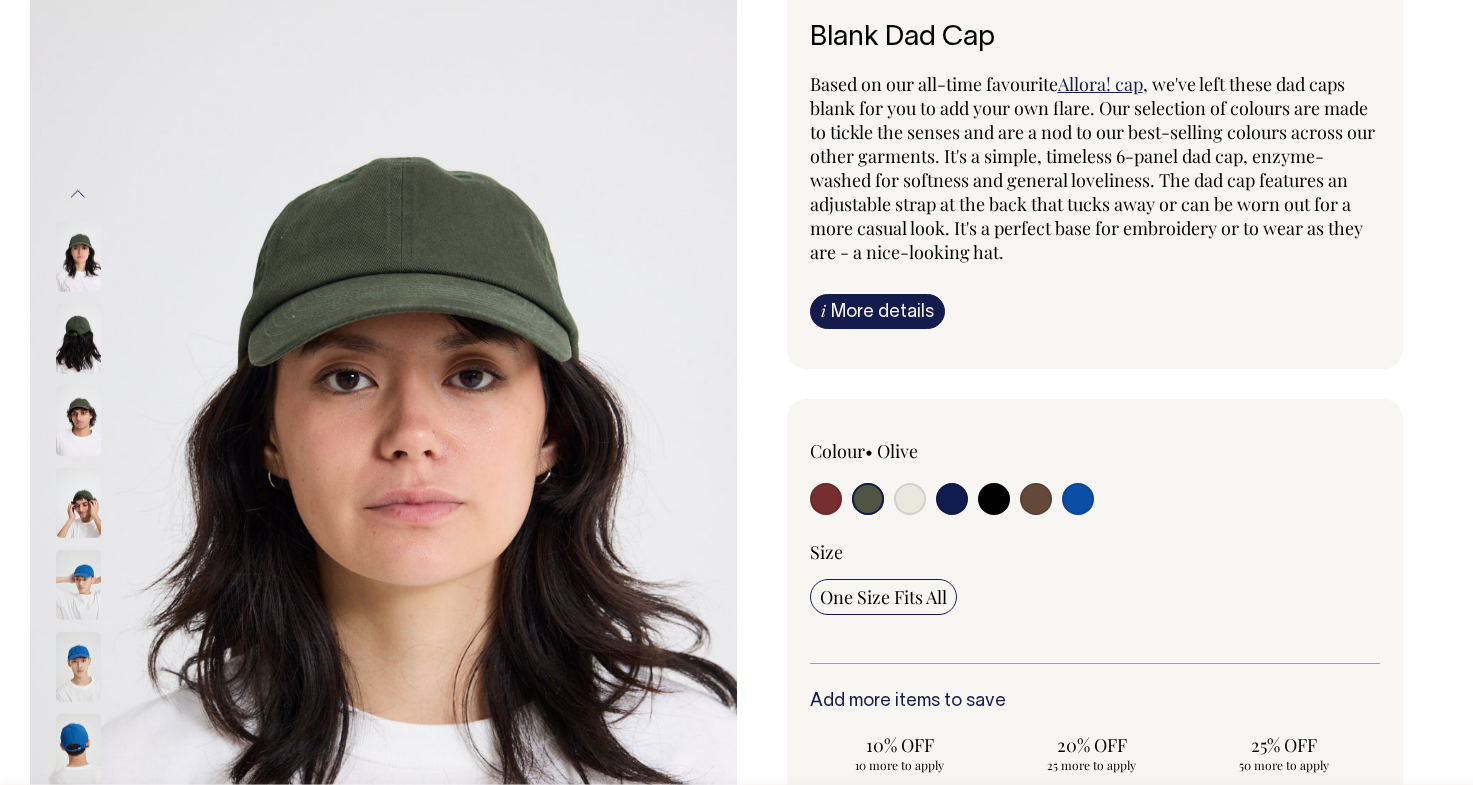 click at bounding box center [826, 499] 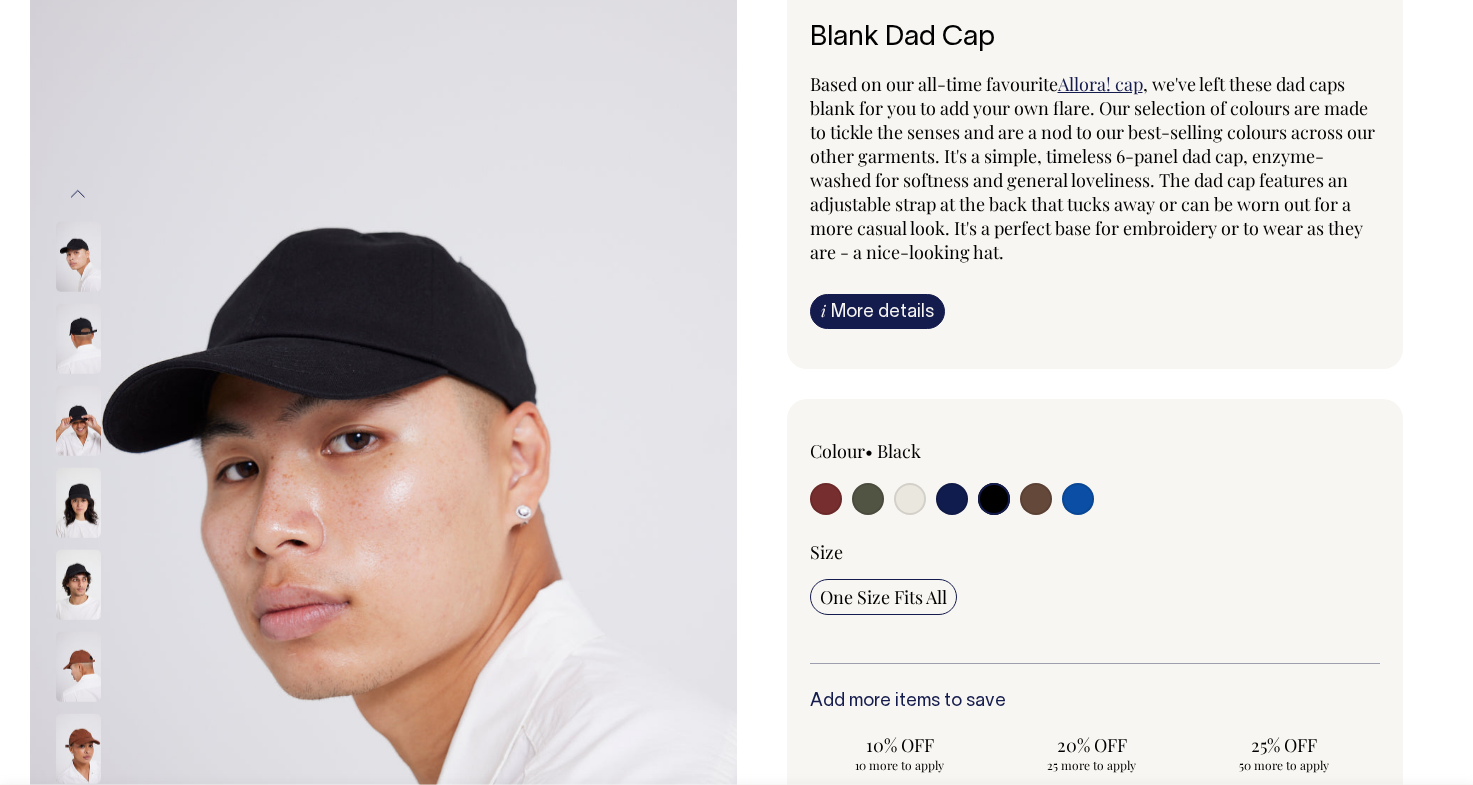 click at bounding box center [826, 499] 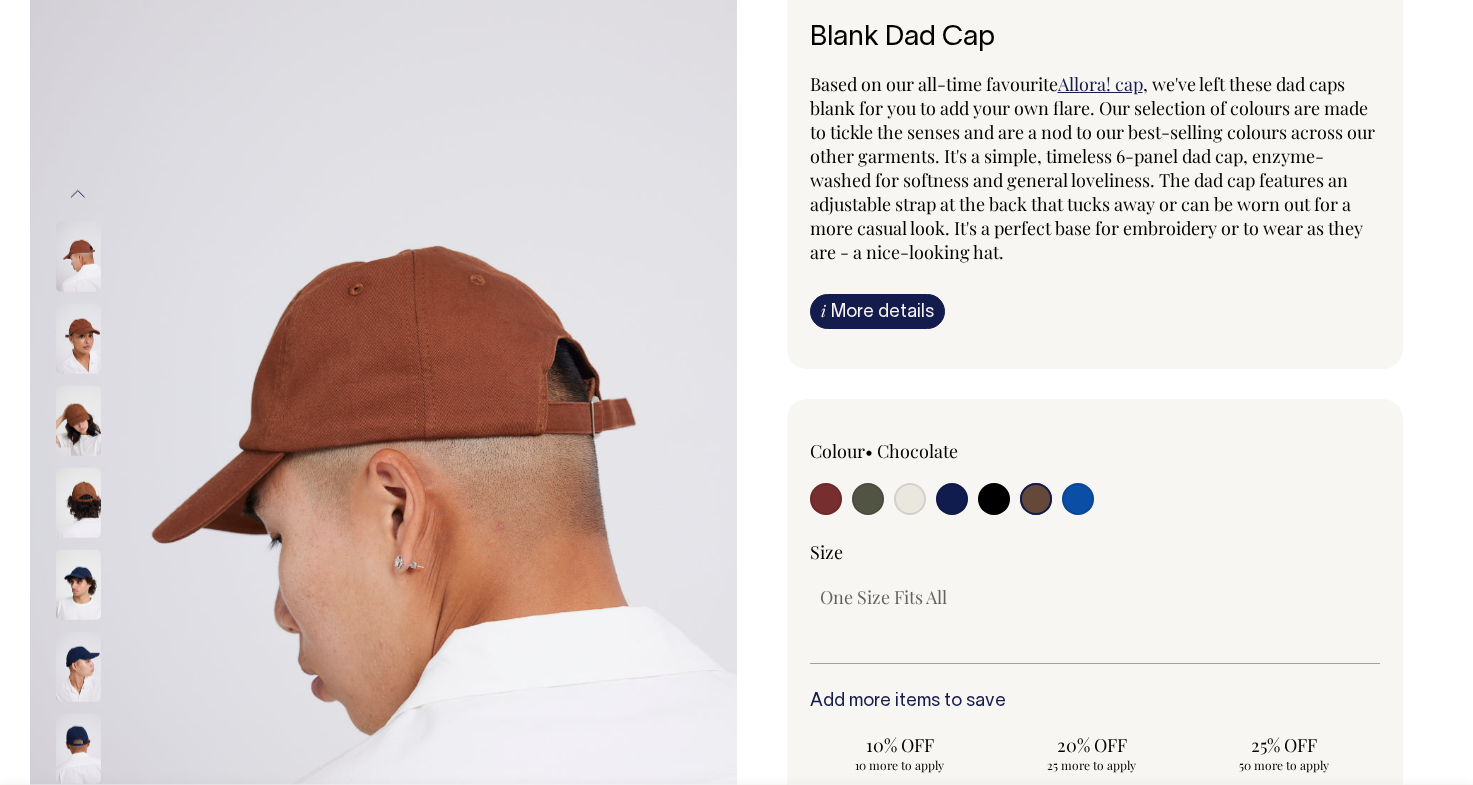 click at bounding box center (826, 499) 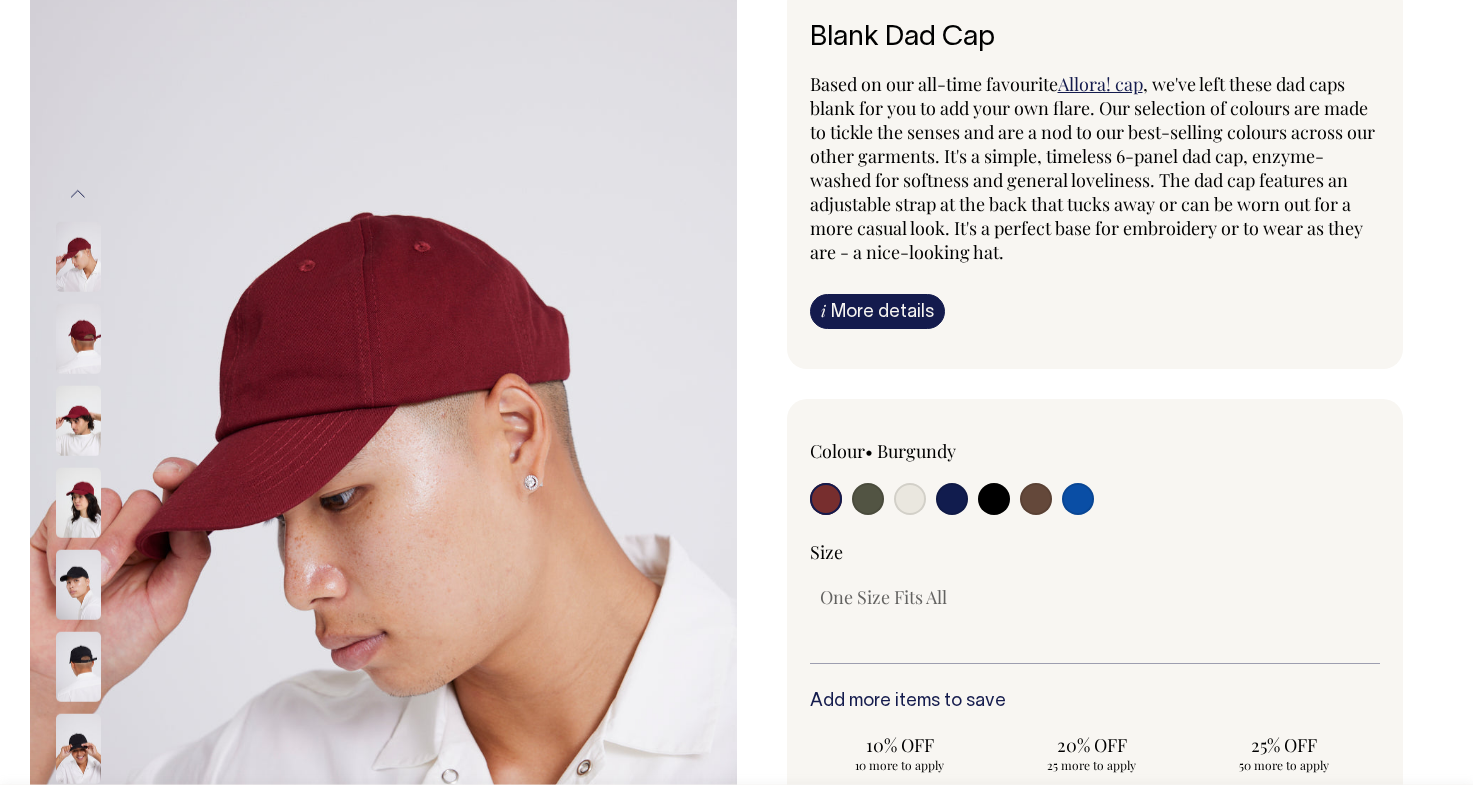 click at bounding box center [826, 499] 